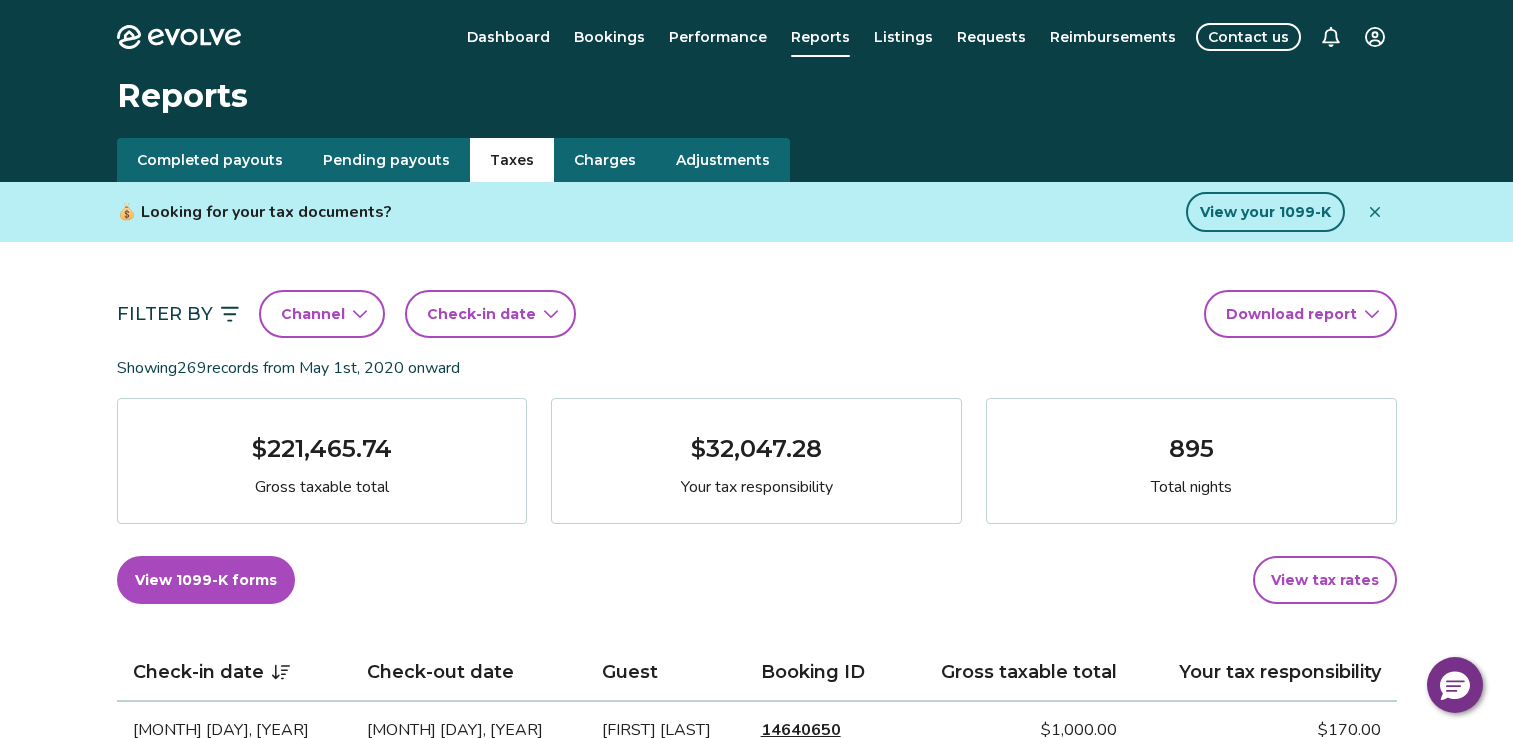 scroll, scrollTop: 0, scrollLeft: 0, axis: both 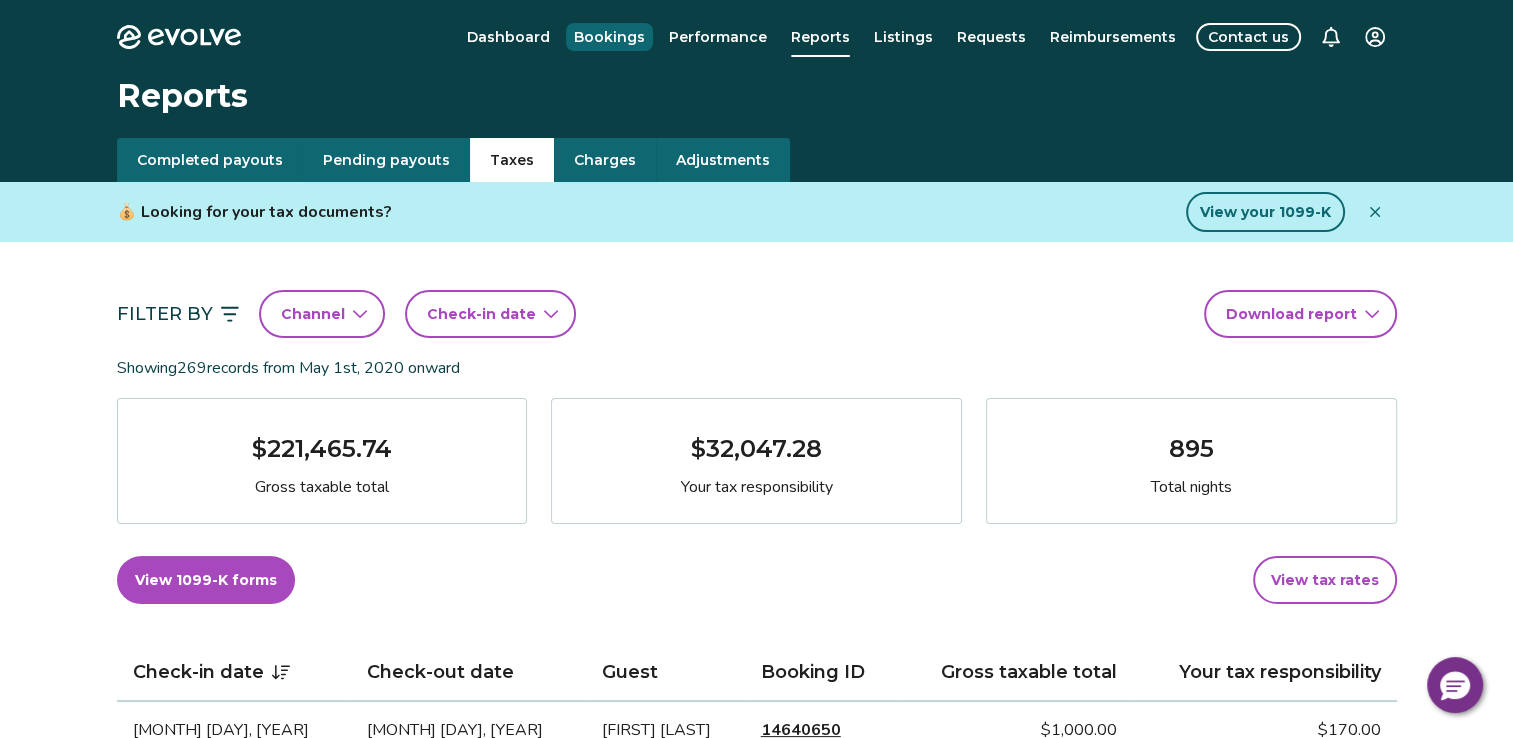click on "Bookings" at bounding box center (609, 37) 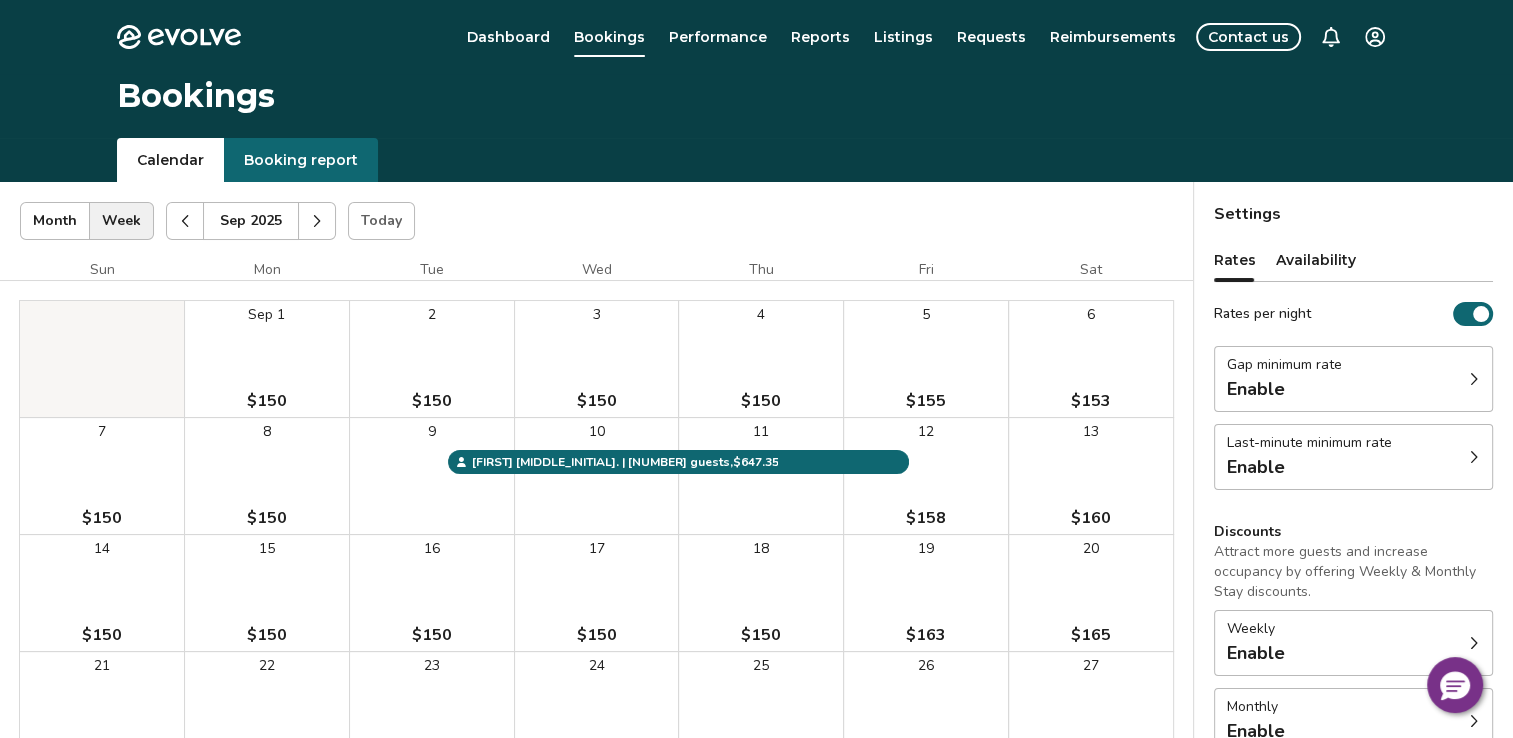 click 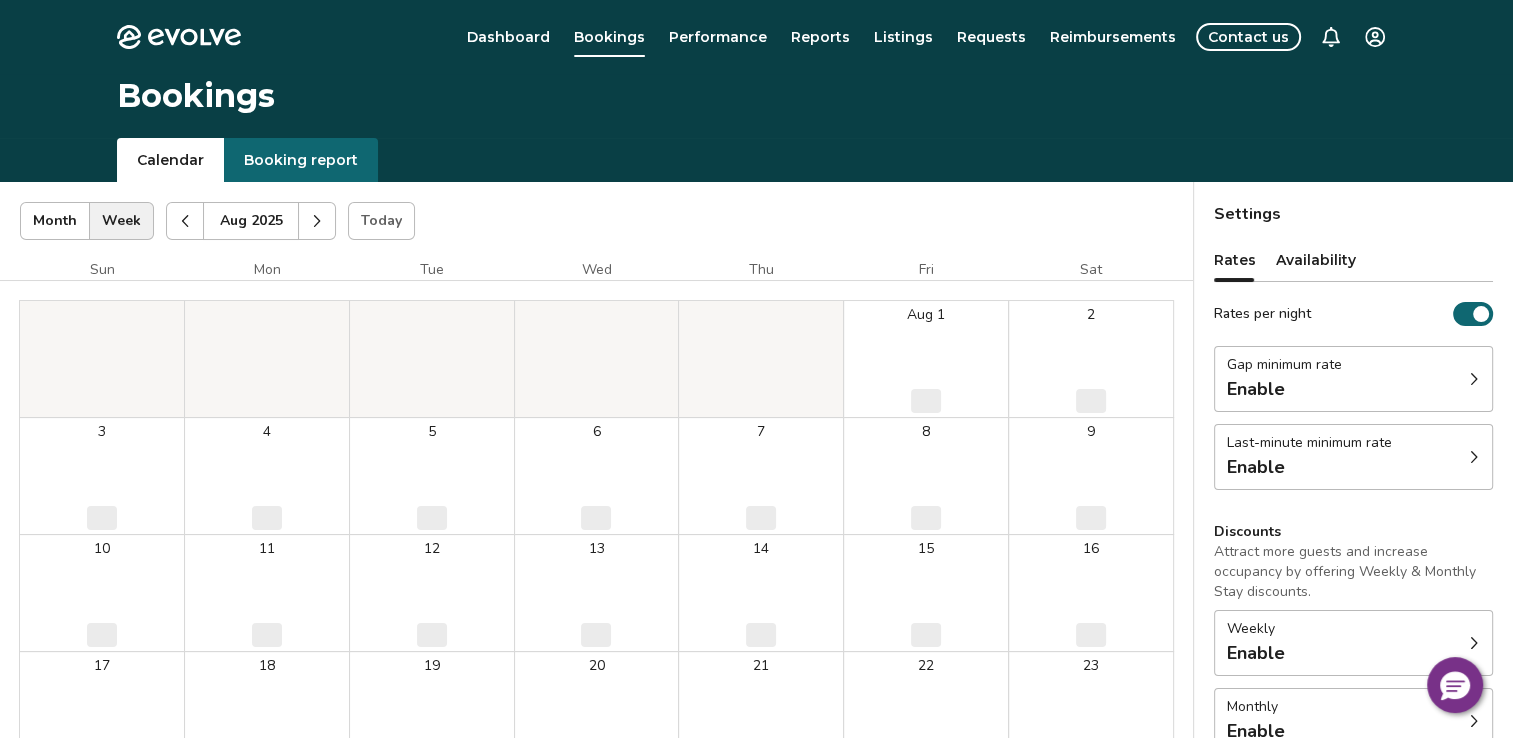 click 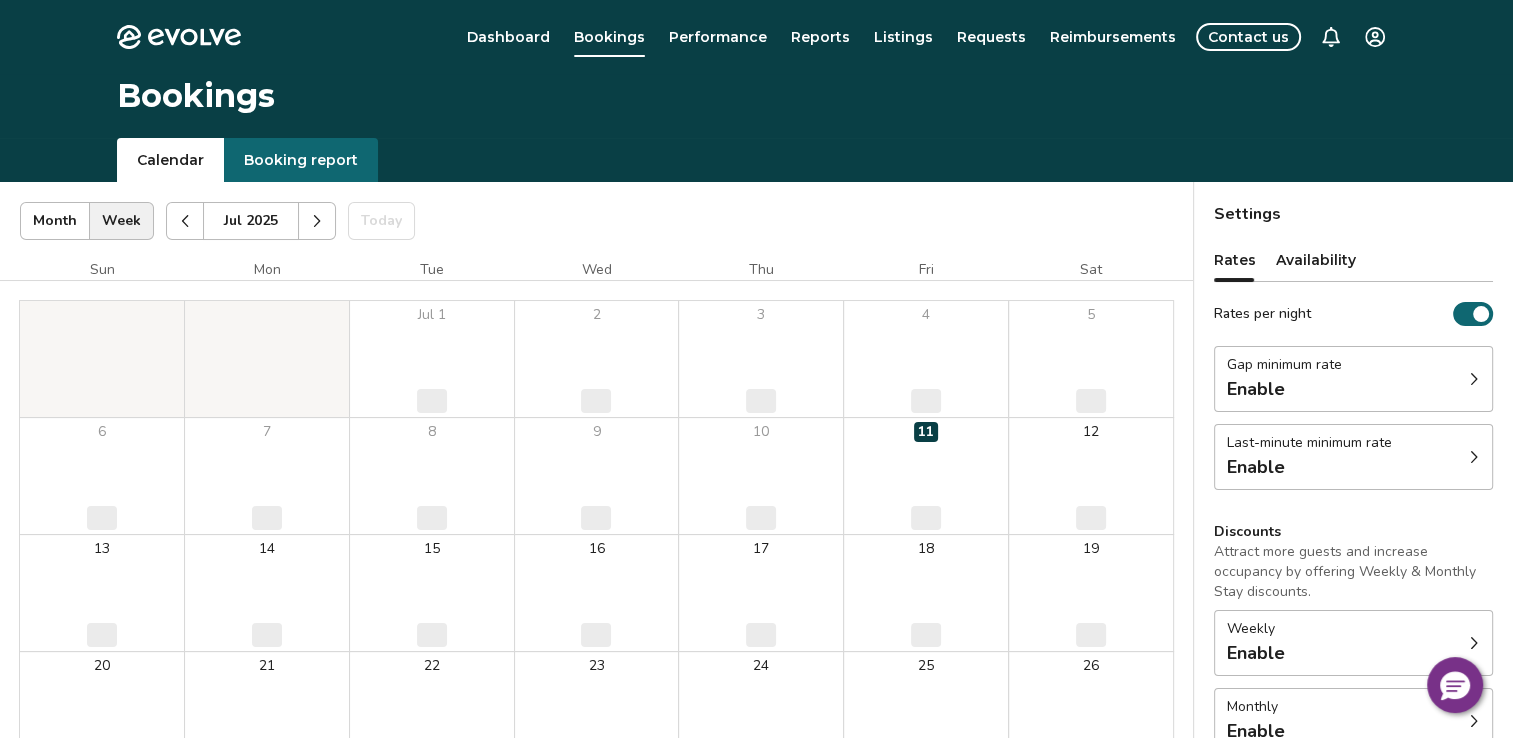 click 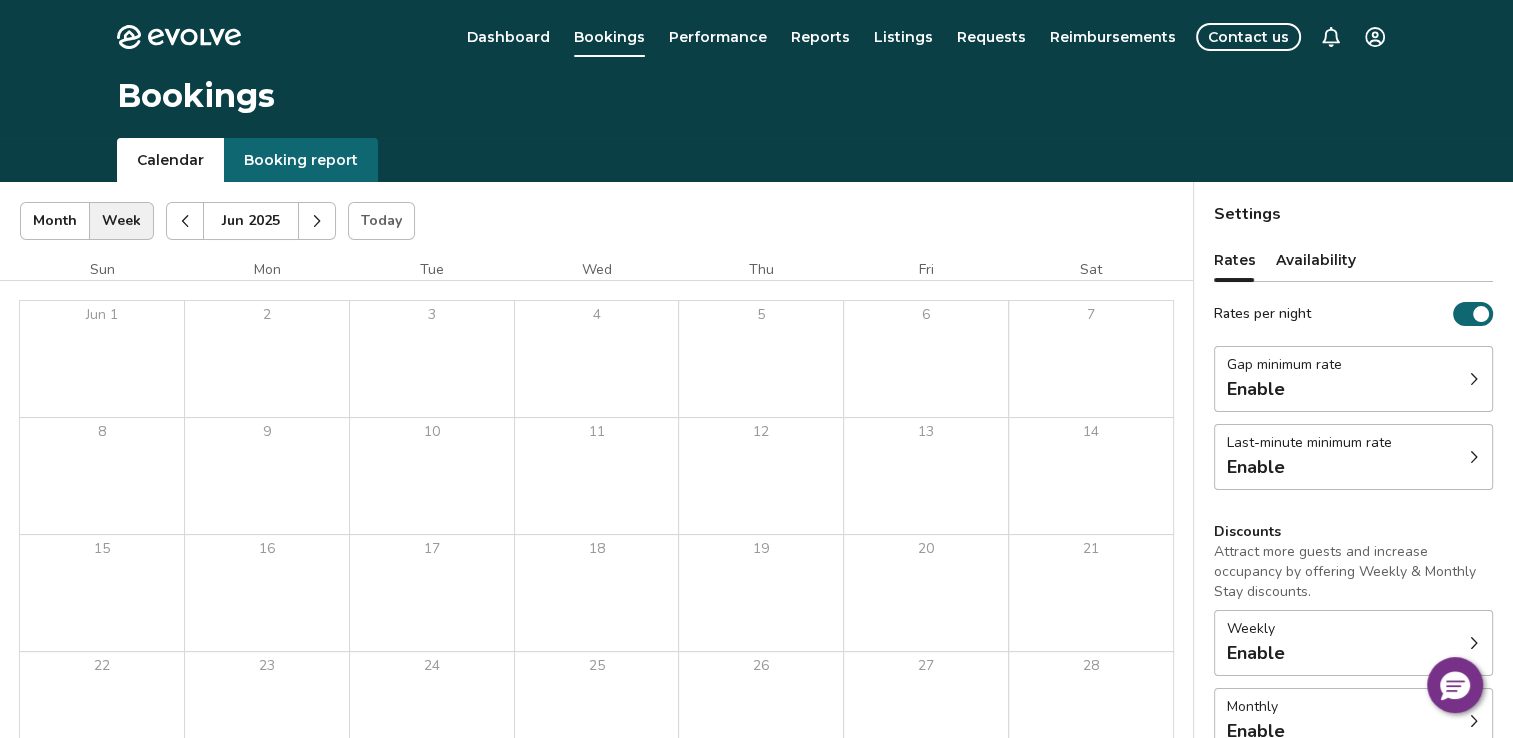 click 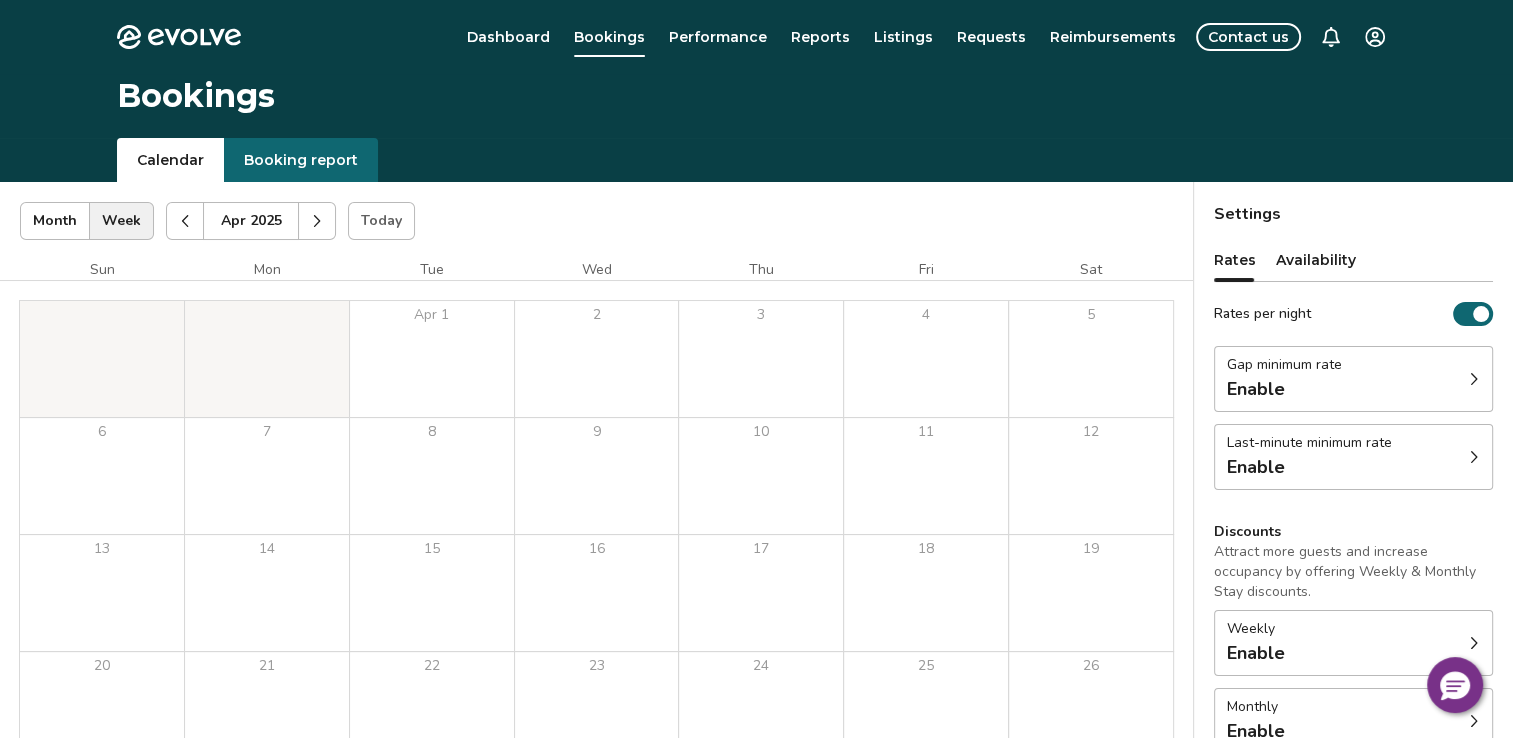 click 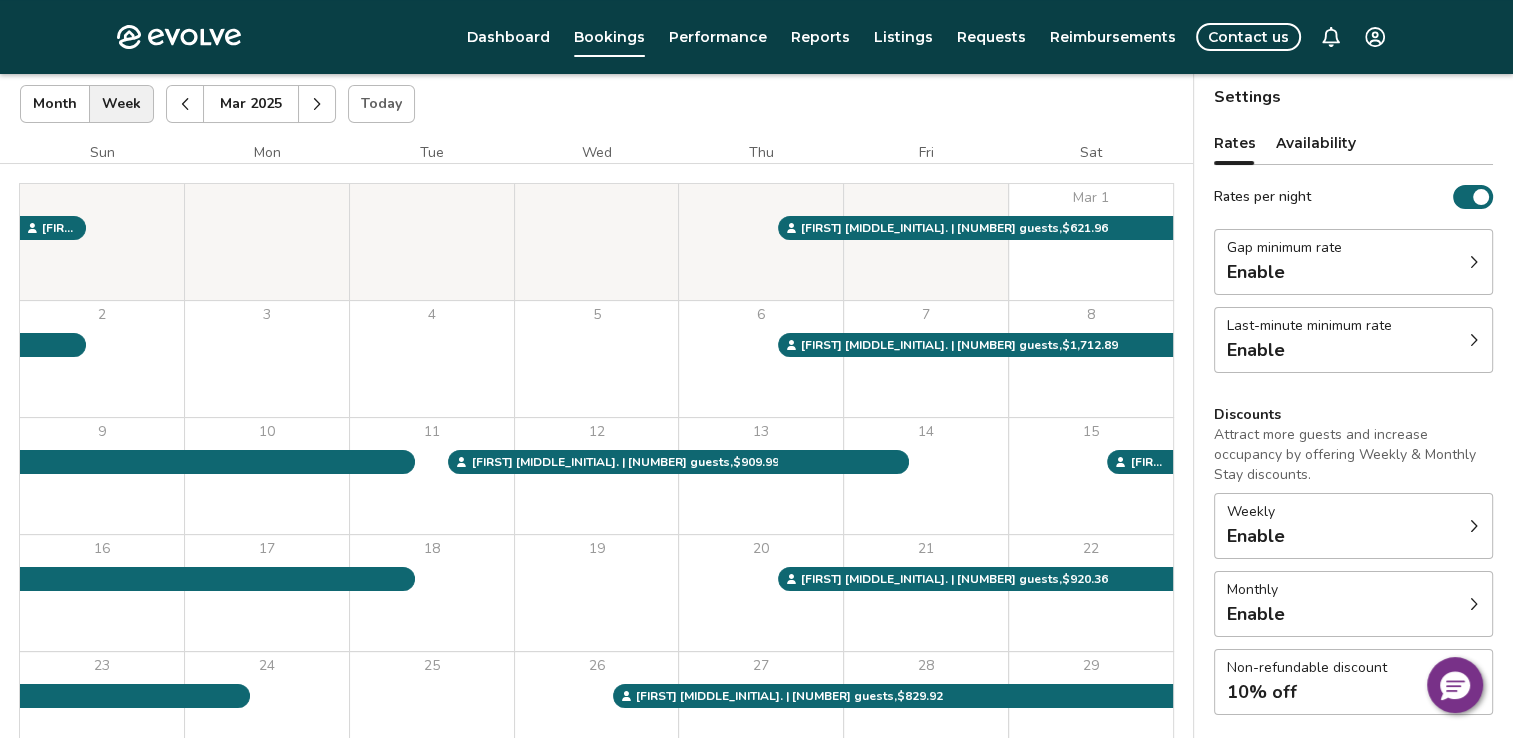 scroll, scrollTop: 137, scrollLeft: 0, axis: vertical 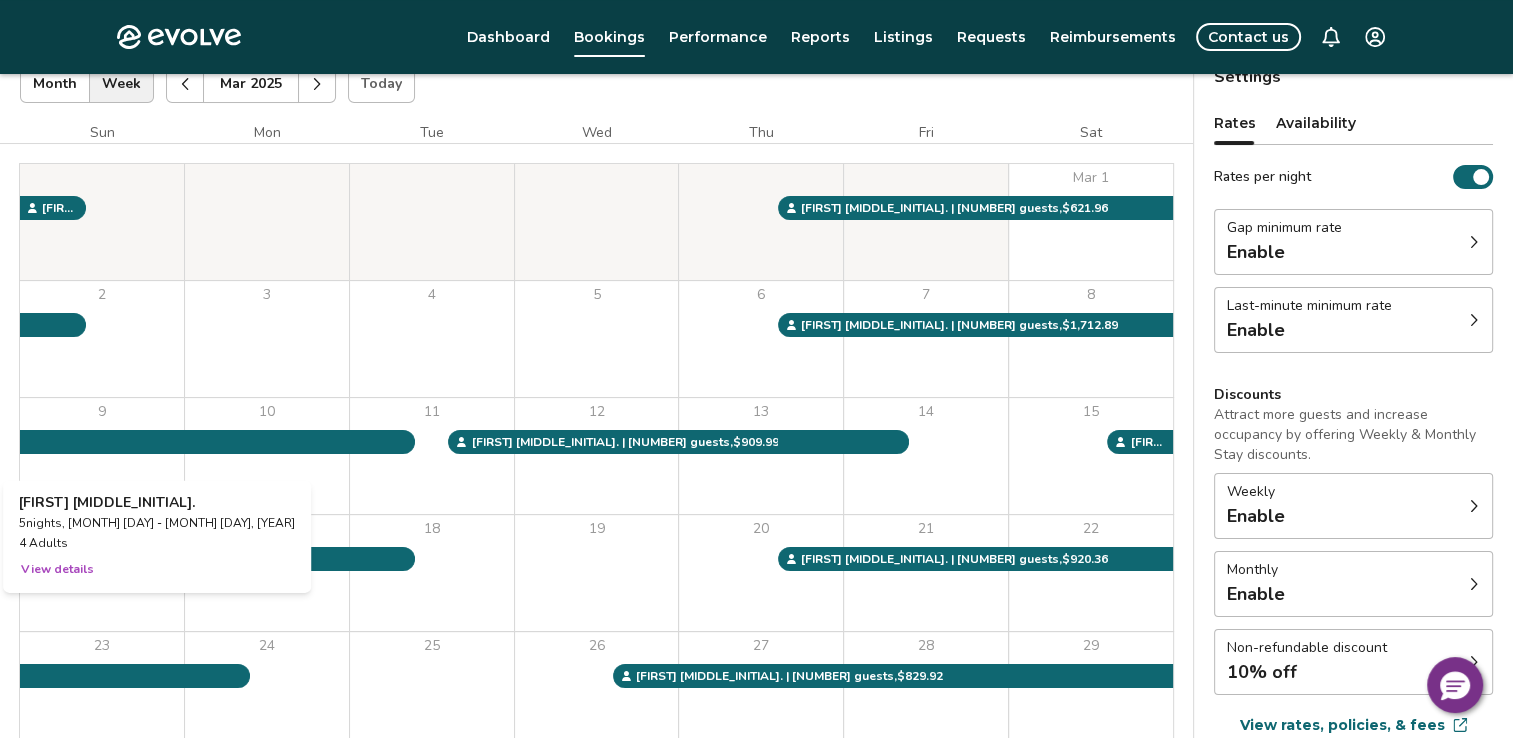 click on "9" at bounding box center (102, 456) 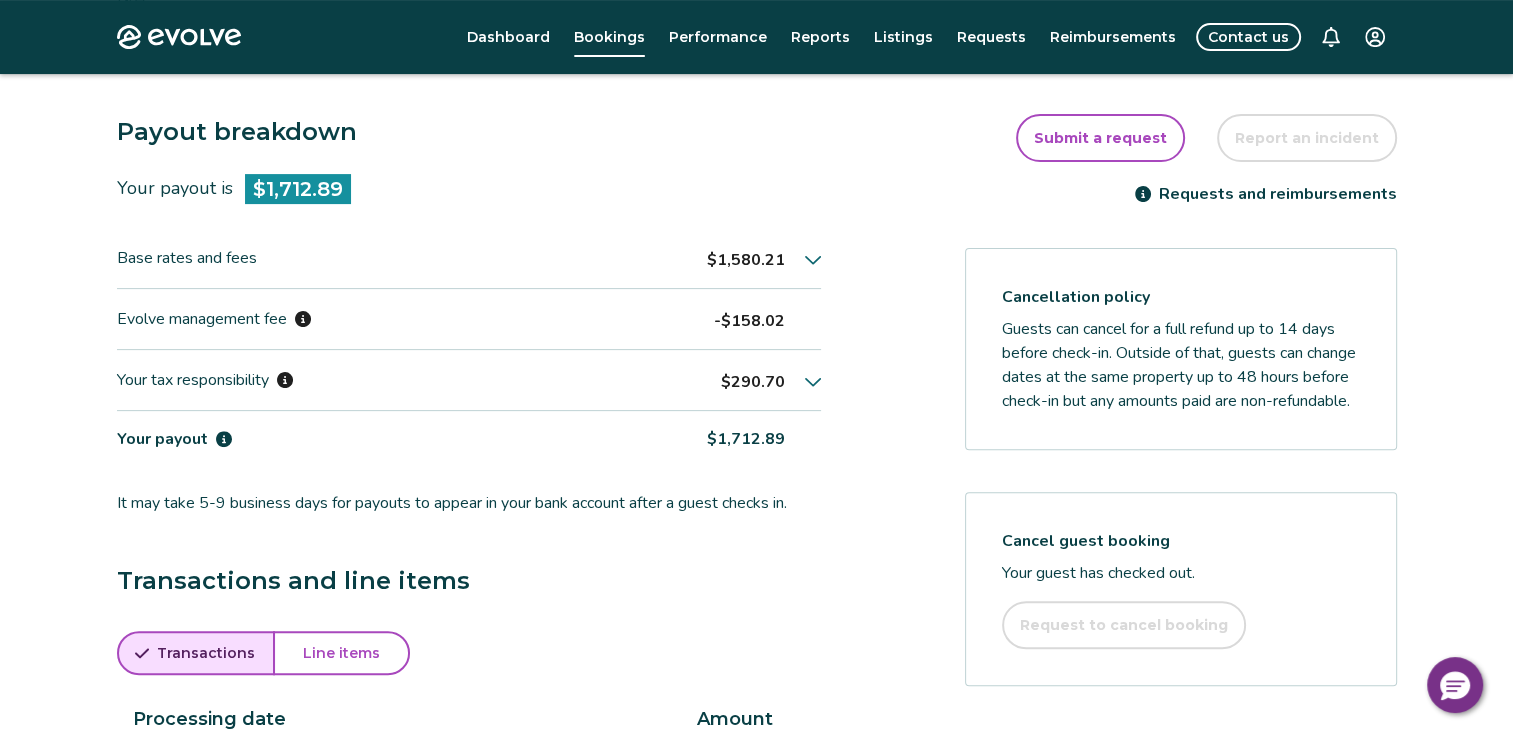scroll, scrollTop: 620, scrollLeft: 0, axis: vertical 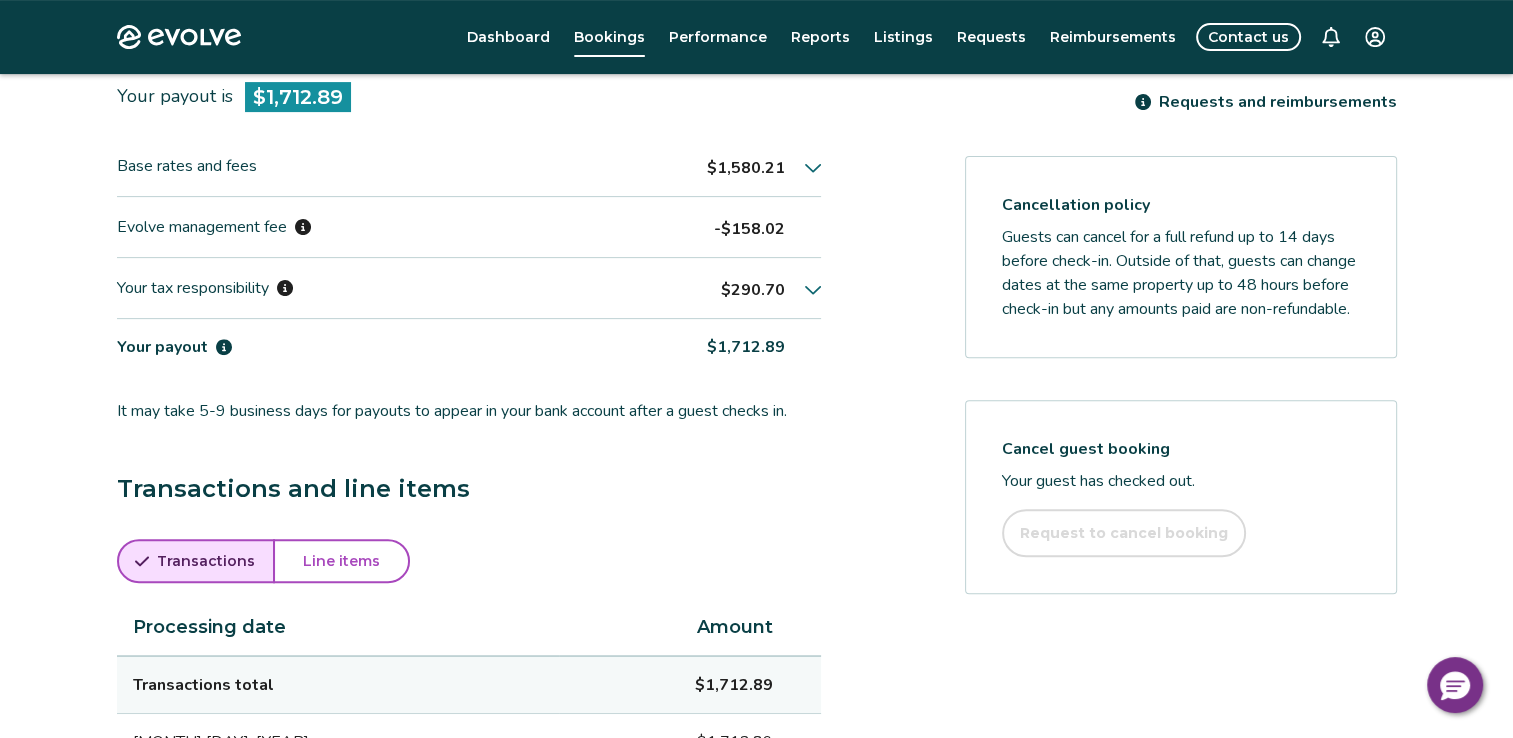 click 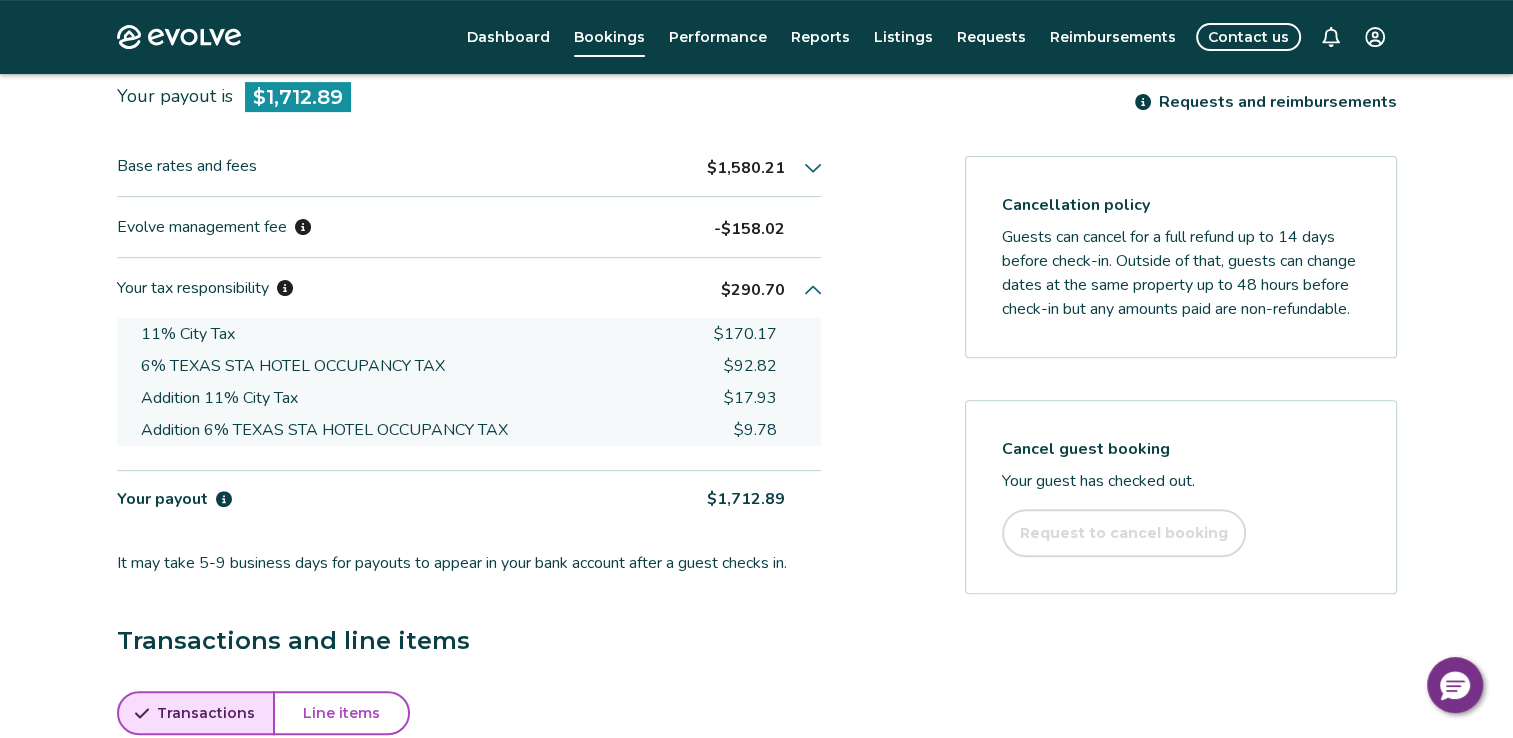 click 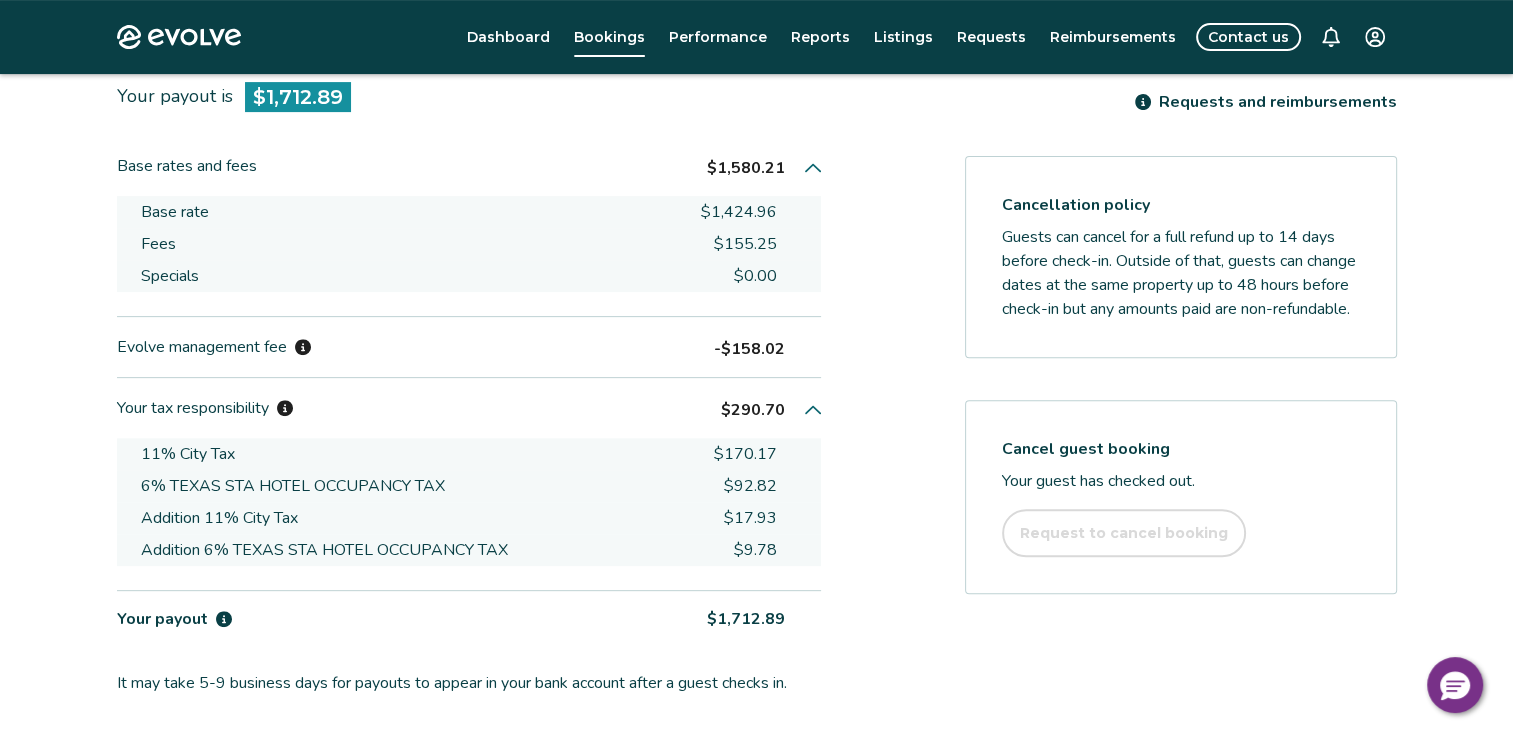 click 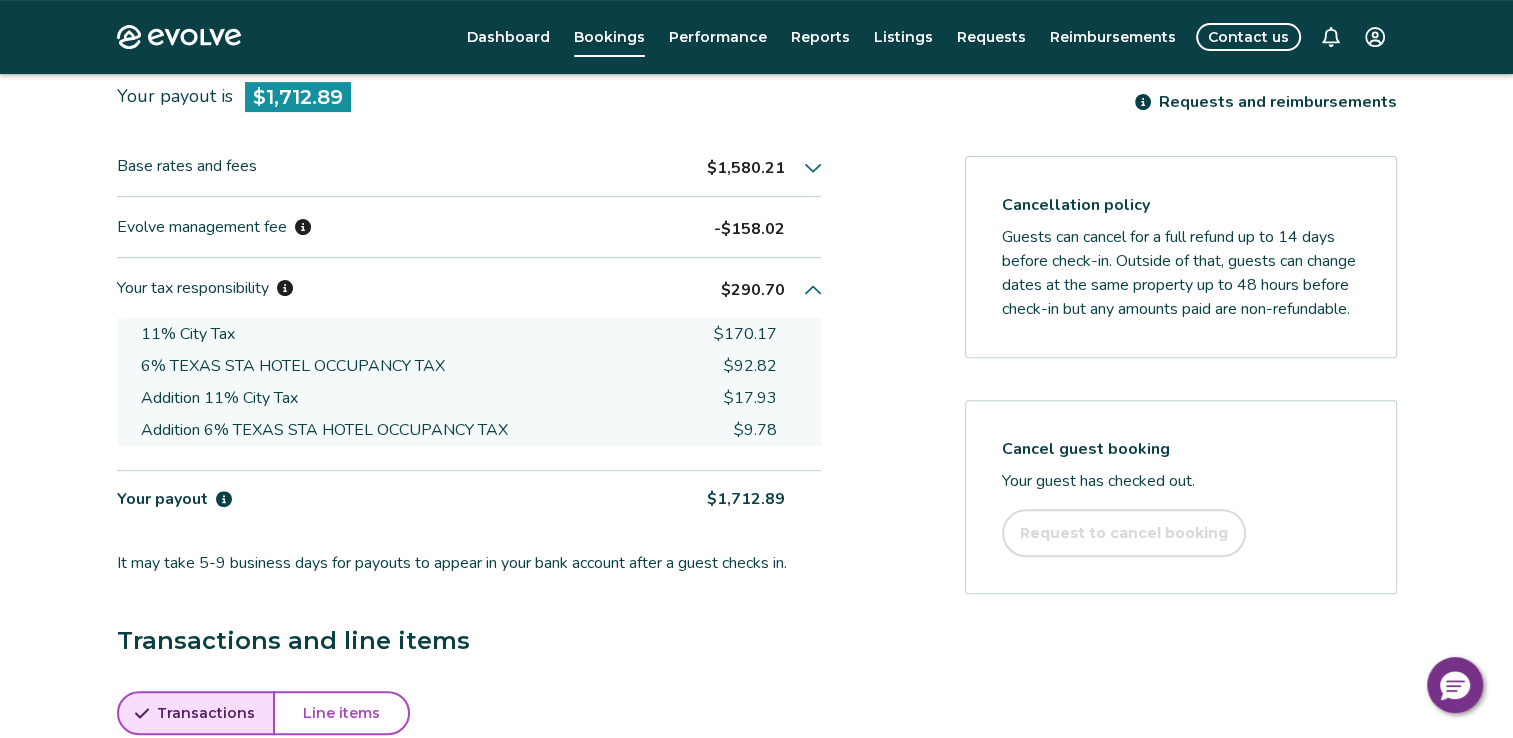 click 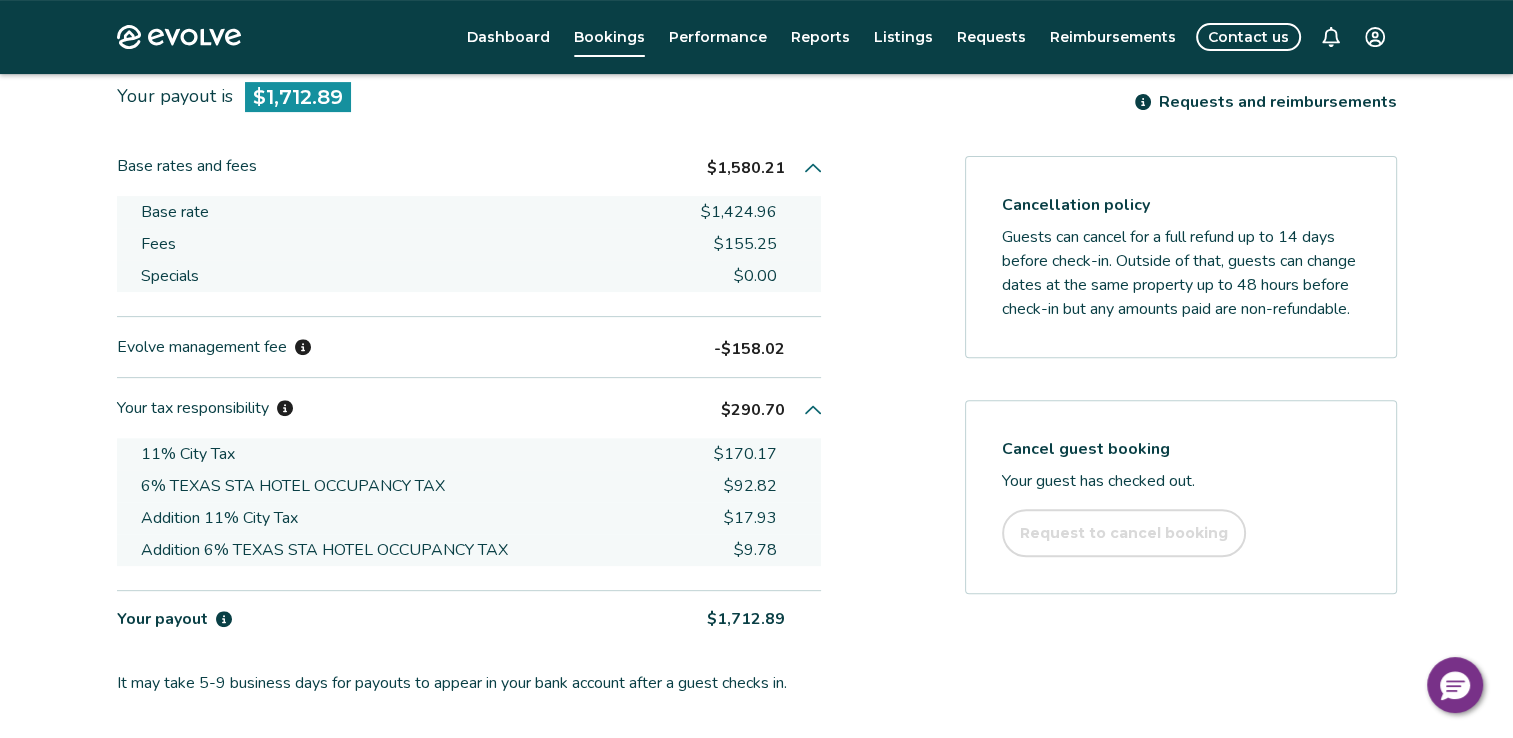 click 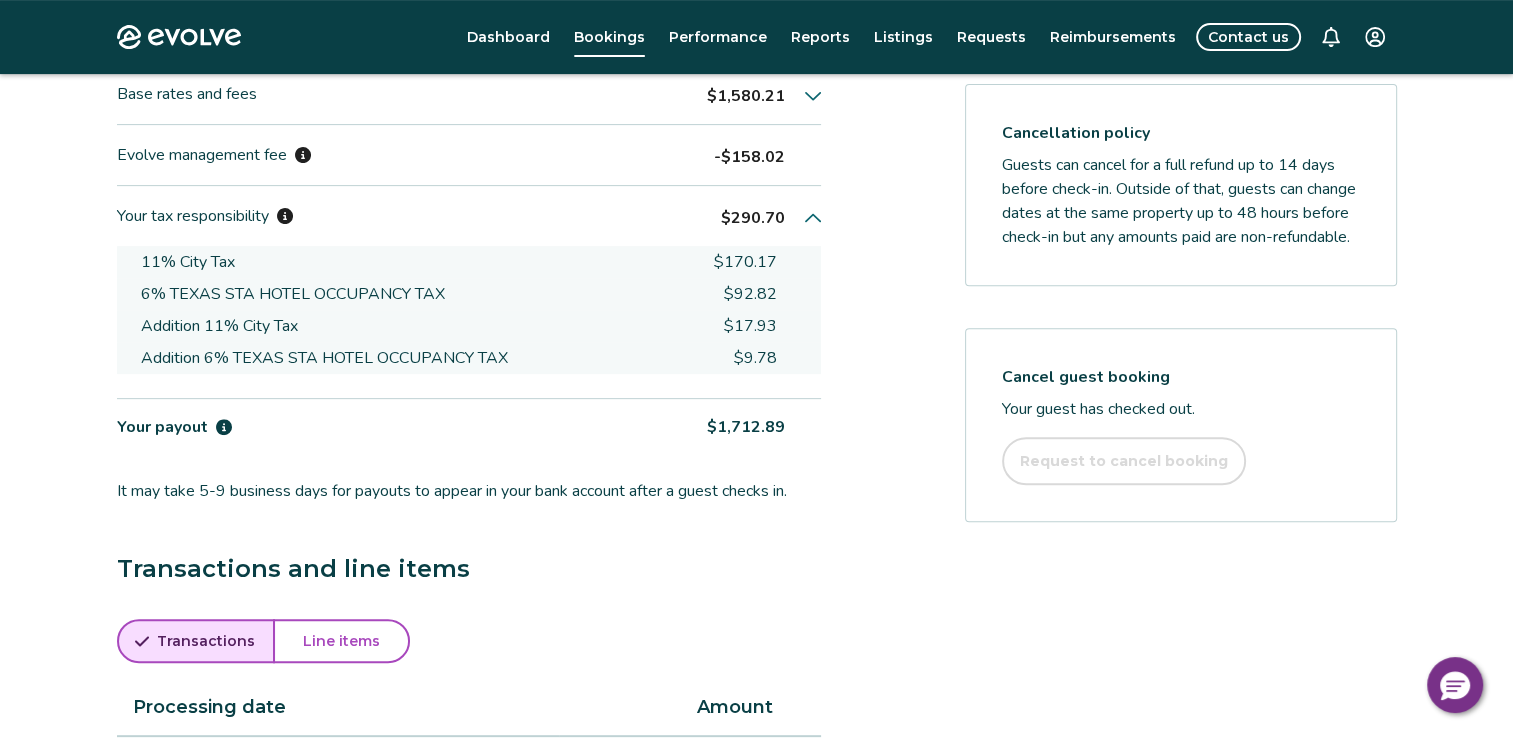 scroll, scrollTop: 725, scrollLeft: 0, axis: vertical 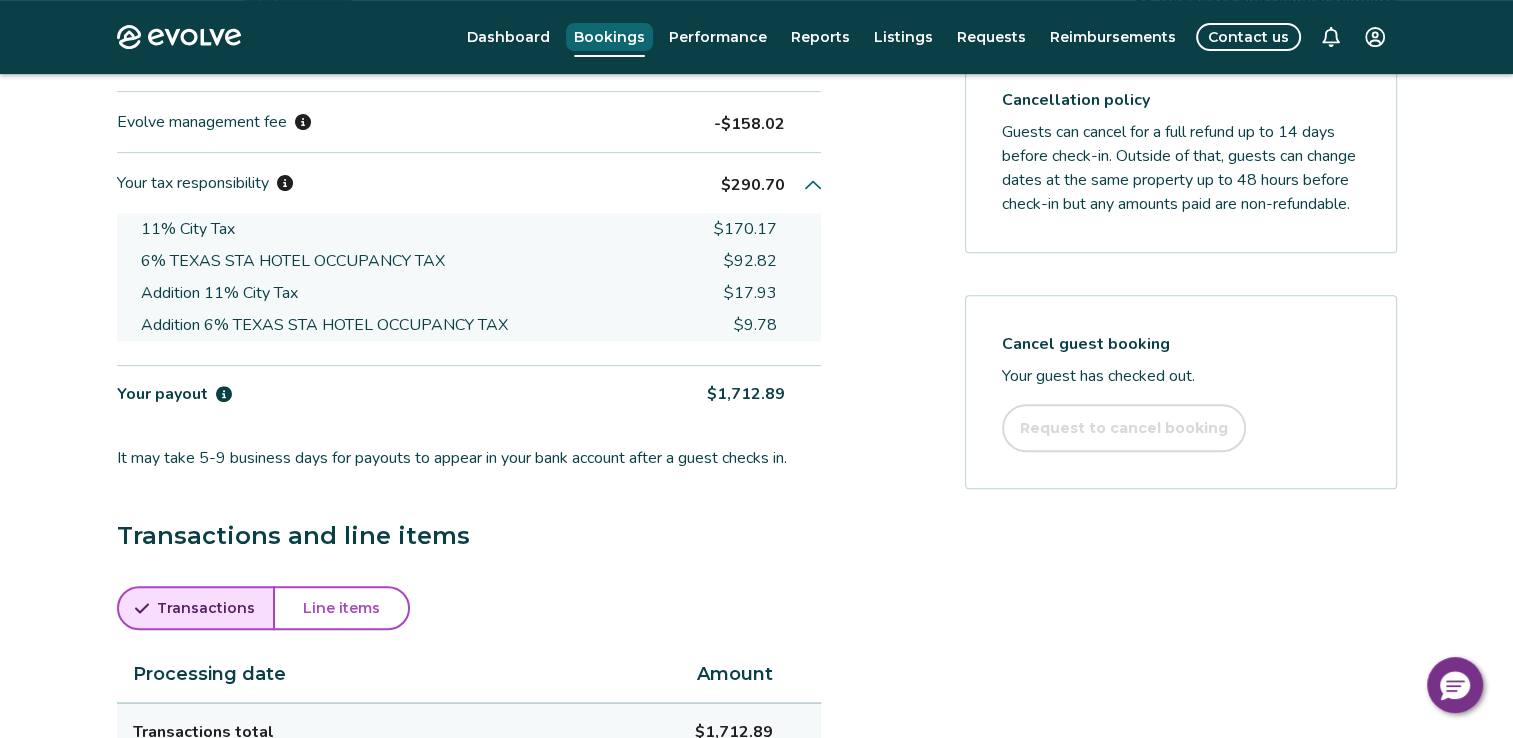 click on "Bookings" at bounding box center [609, 37] 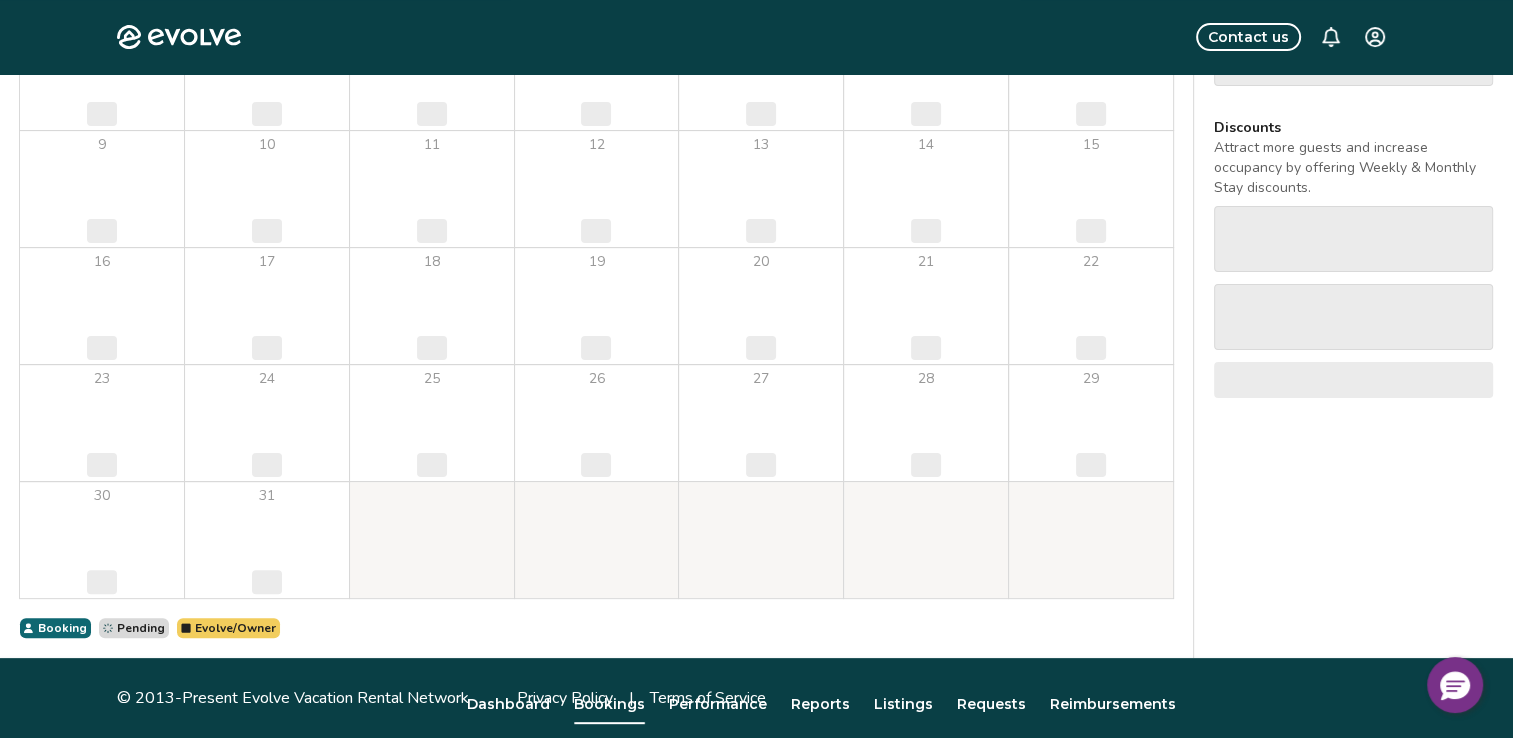 scroll, scrollTop: 0, scrollLeft: 0, axis: both 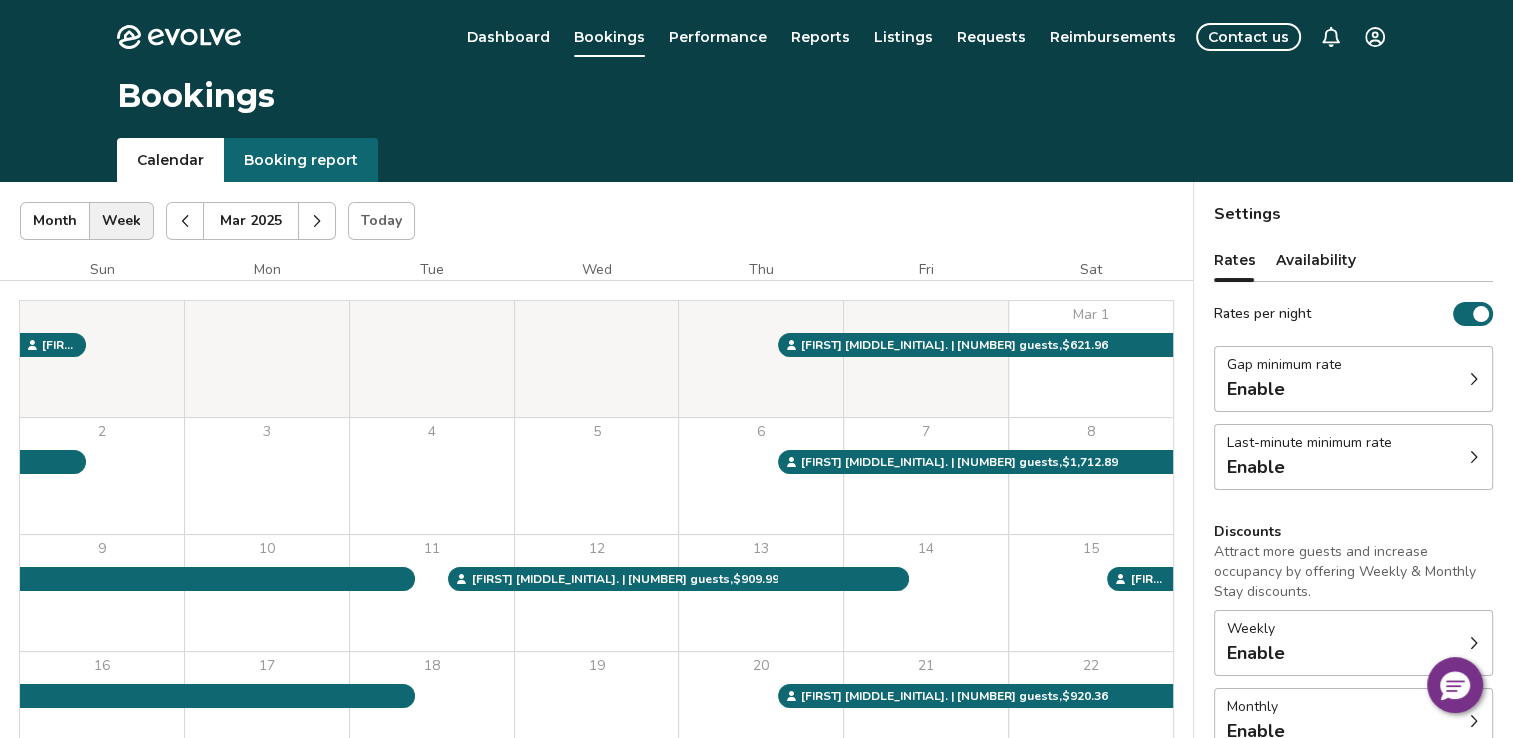click at bounding box center [317, 221] 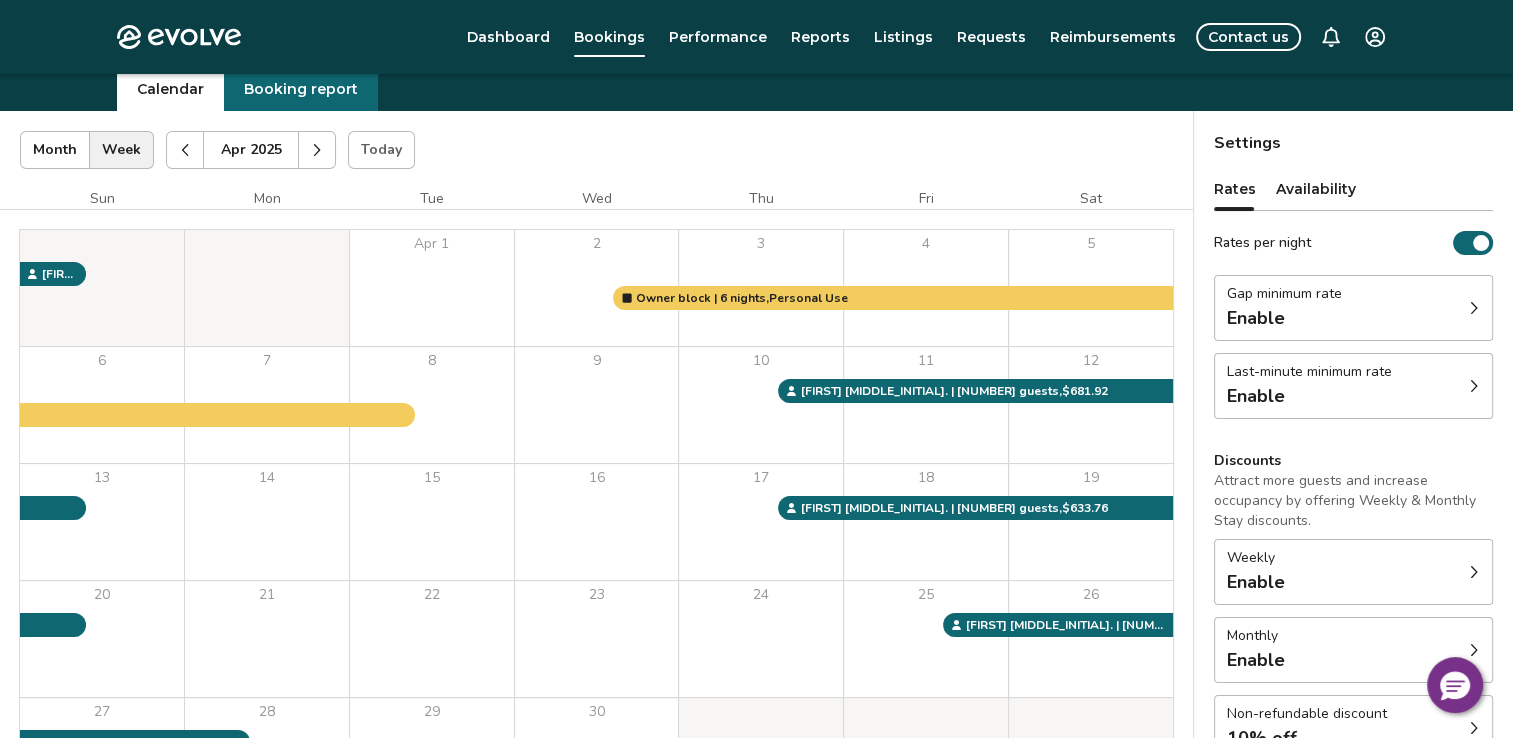 scroll, scrollTop: 92, scrollLeft: 0, axis: vertical 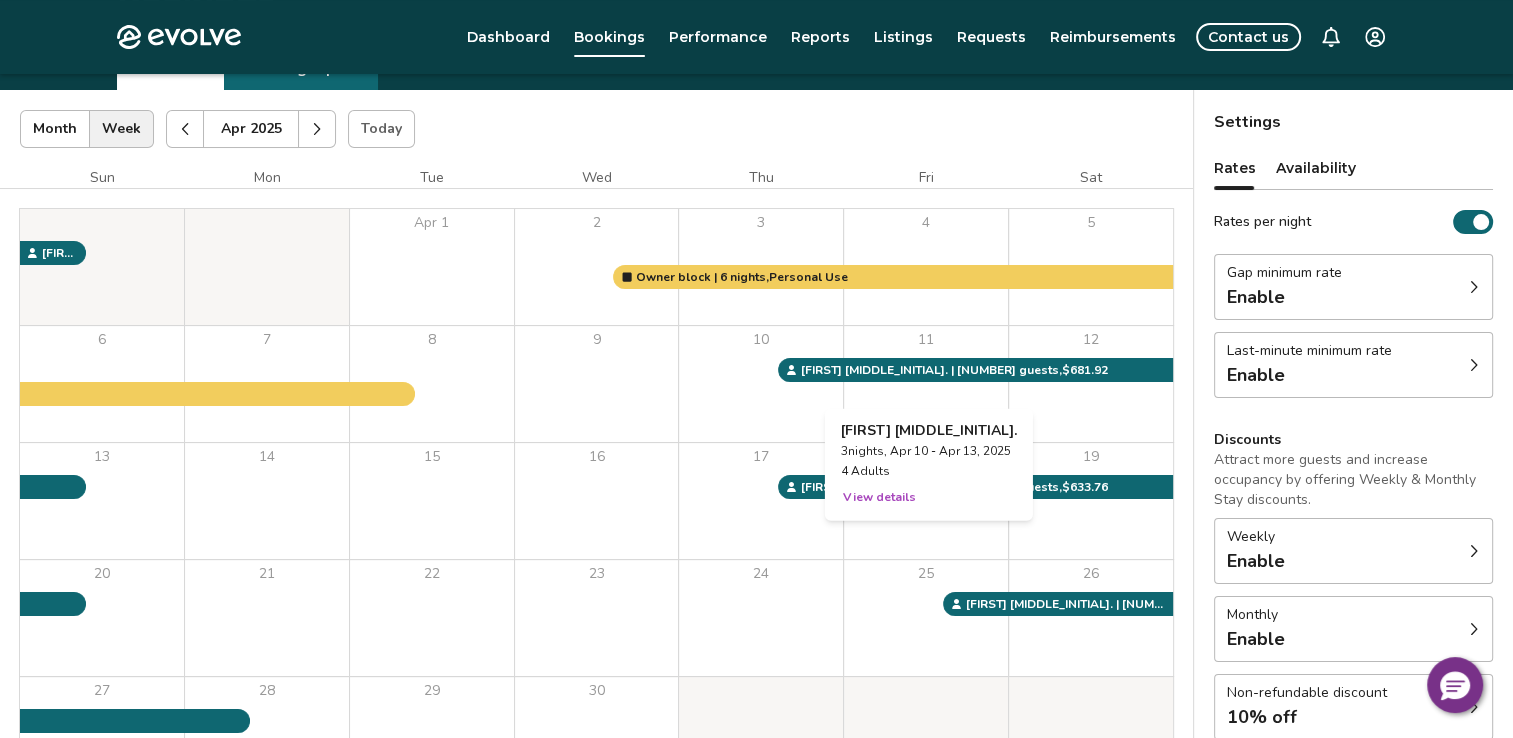 click on "View details" at bounding box center (879, 497) 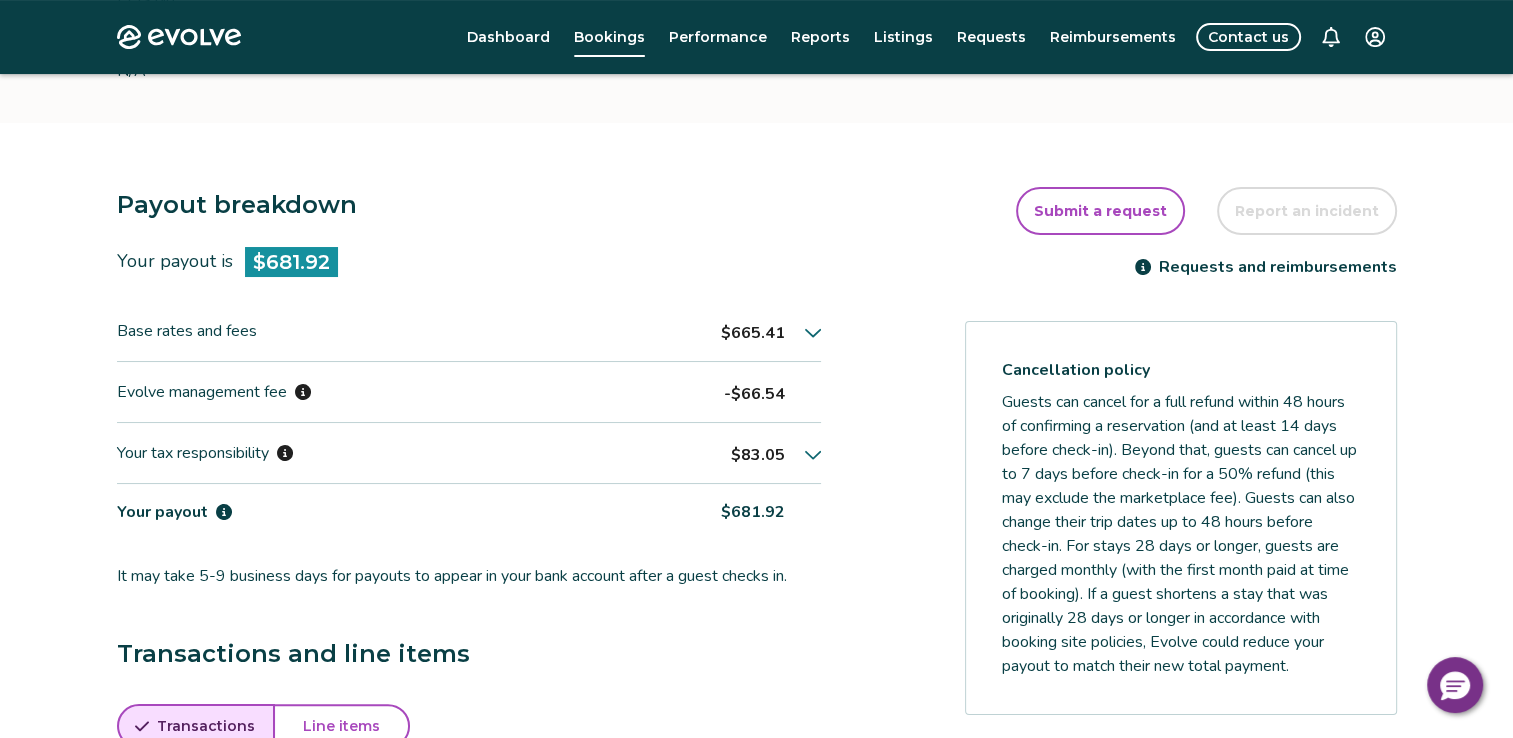 scroll, scrollTop: 532, scrollLeft: 0, axis: vertical 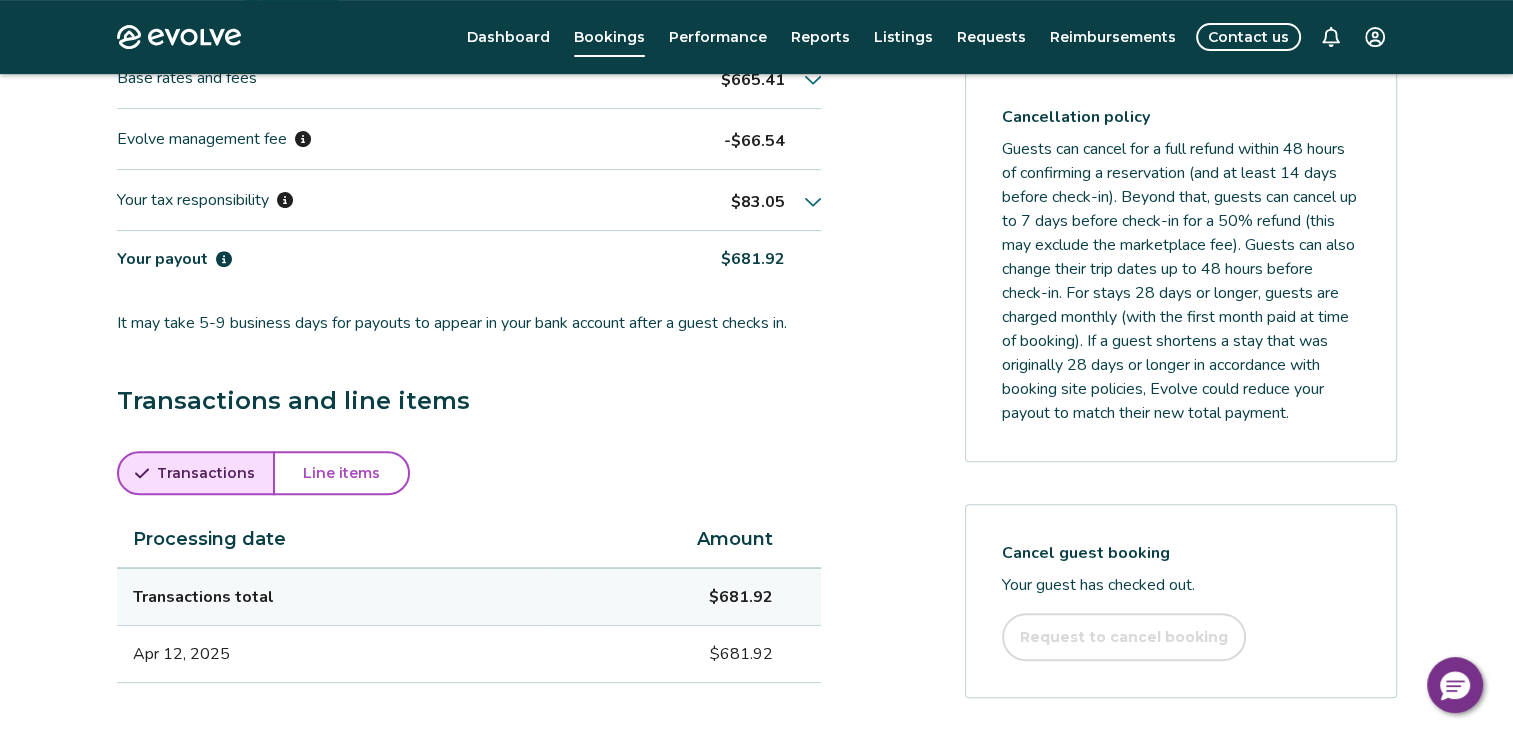 click on "Line items" at bounding box center [341, 473] 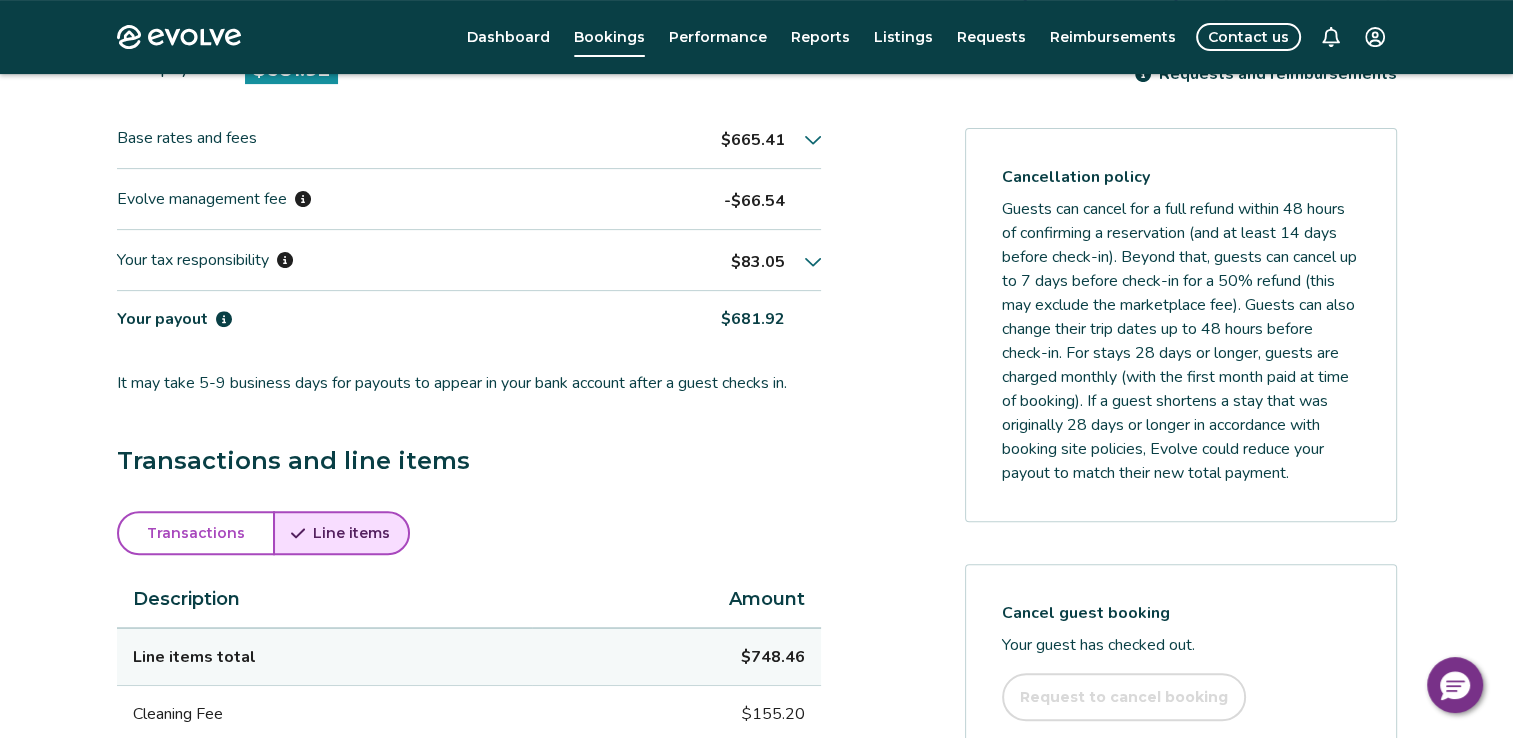scroll, scrollTop: 660, scrollLeft: 0, axis: vertical 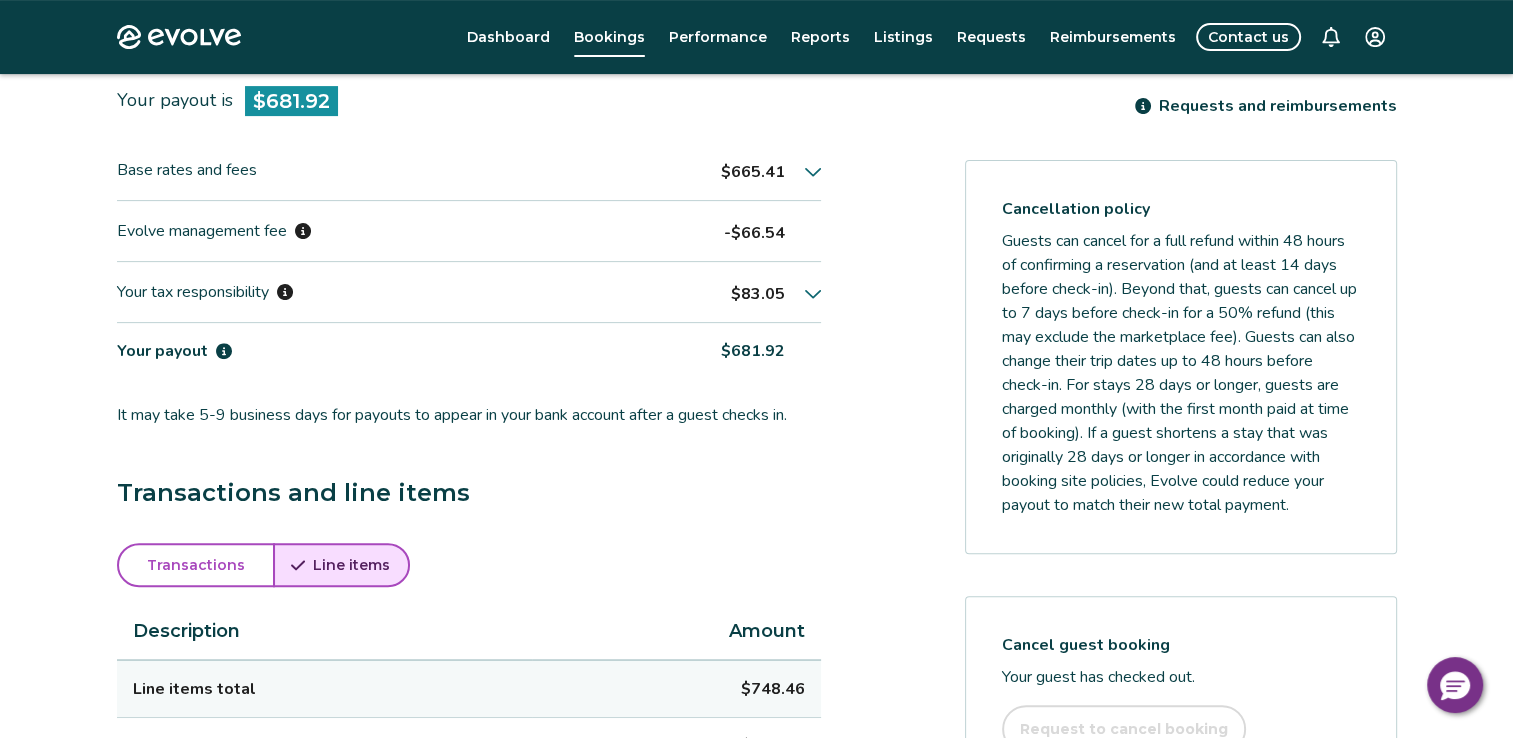 click 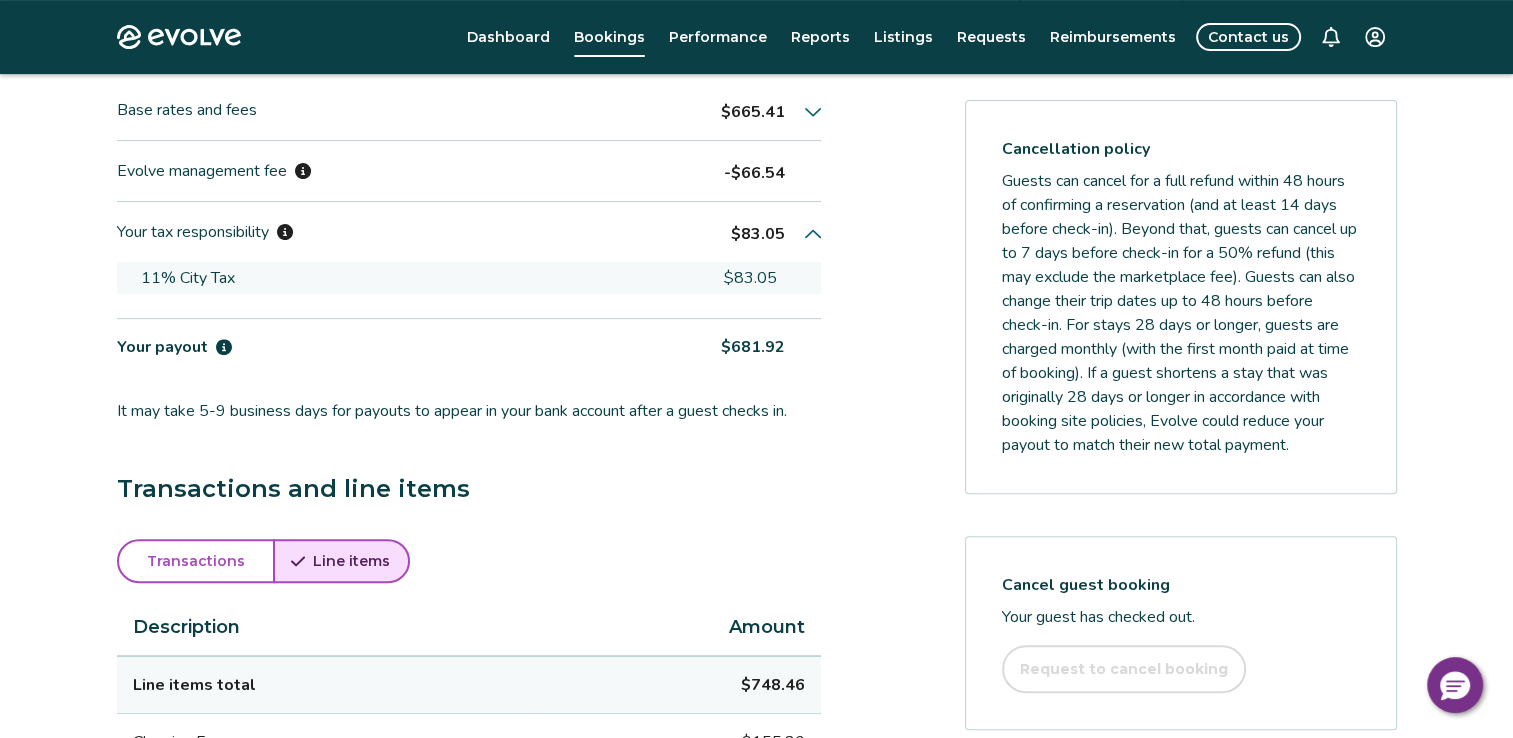 scroll, scrollTop: 696, scrollLeft: 0, axis: vertical 